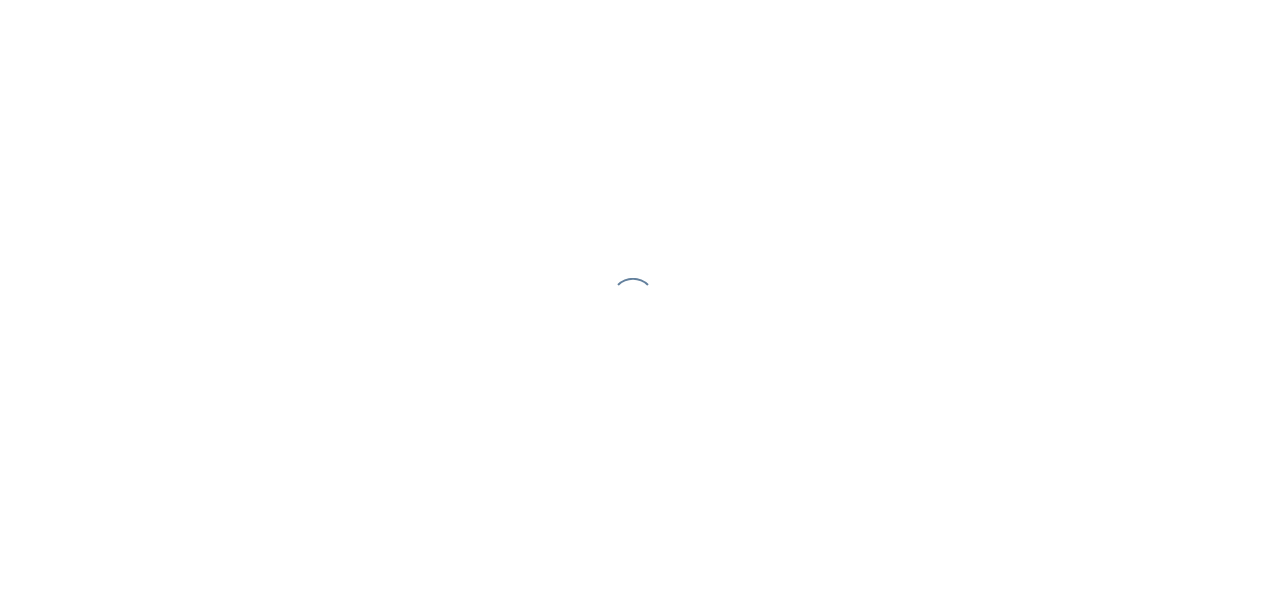 scroll, scrollTop: 0, scrollLeft: 0, axis: both 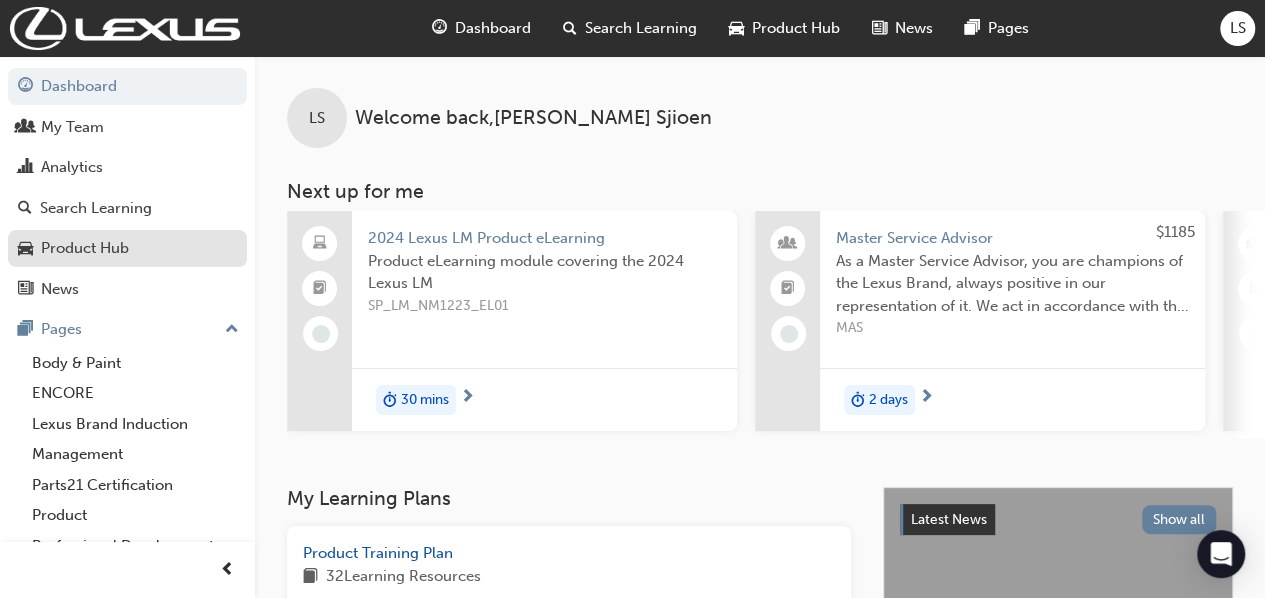 click on "Product Hub" at bounding box center [85, 248] 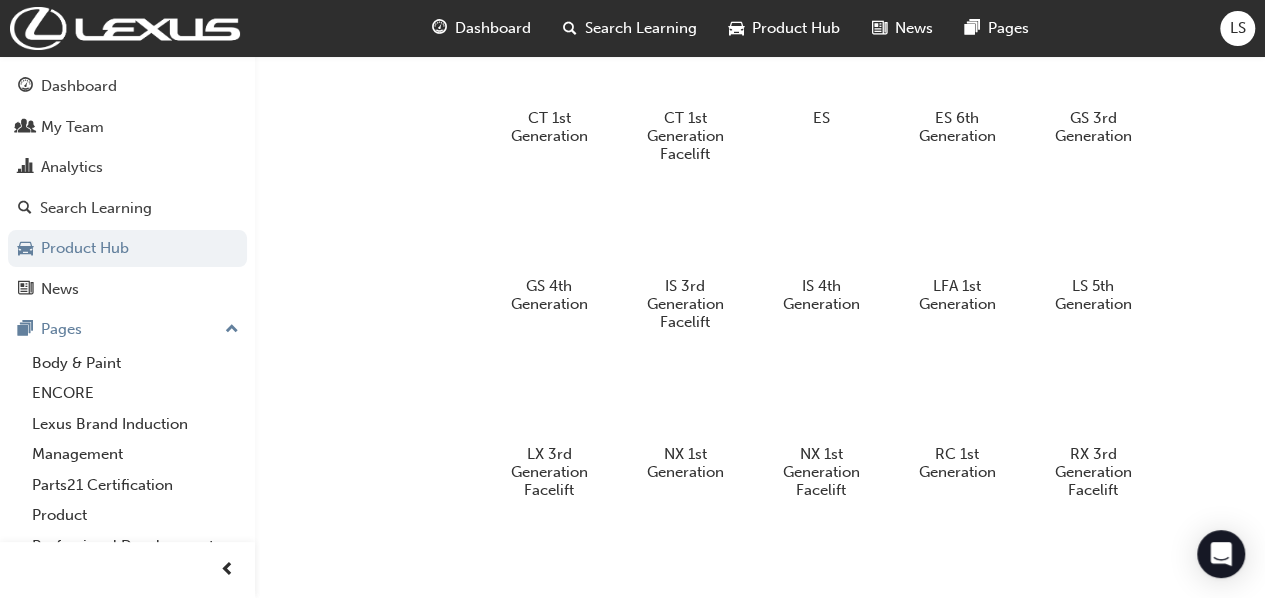 scroll, scrollTop: 654, scrollLeft: 0, axis: vertical 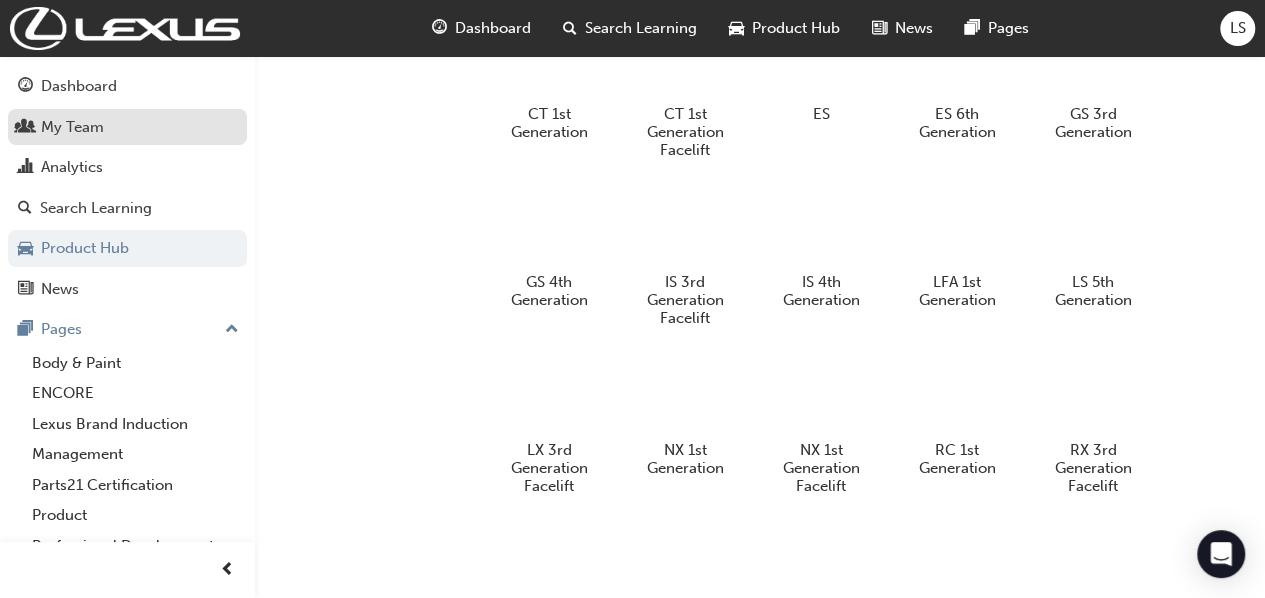 click on "My Team" at bounding box center (72, 127) 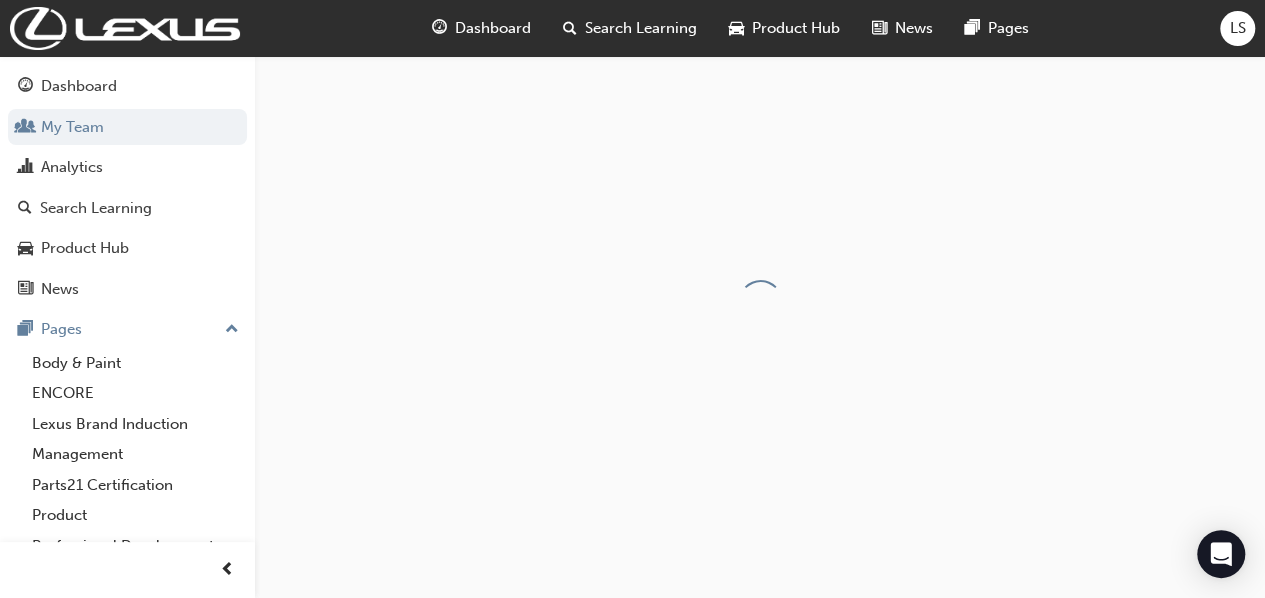 scroll, scrollTop: 0, scrollLeft: 0, axis: both 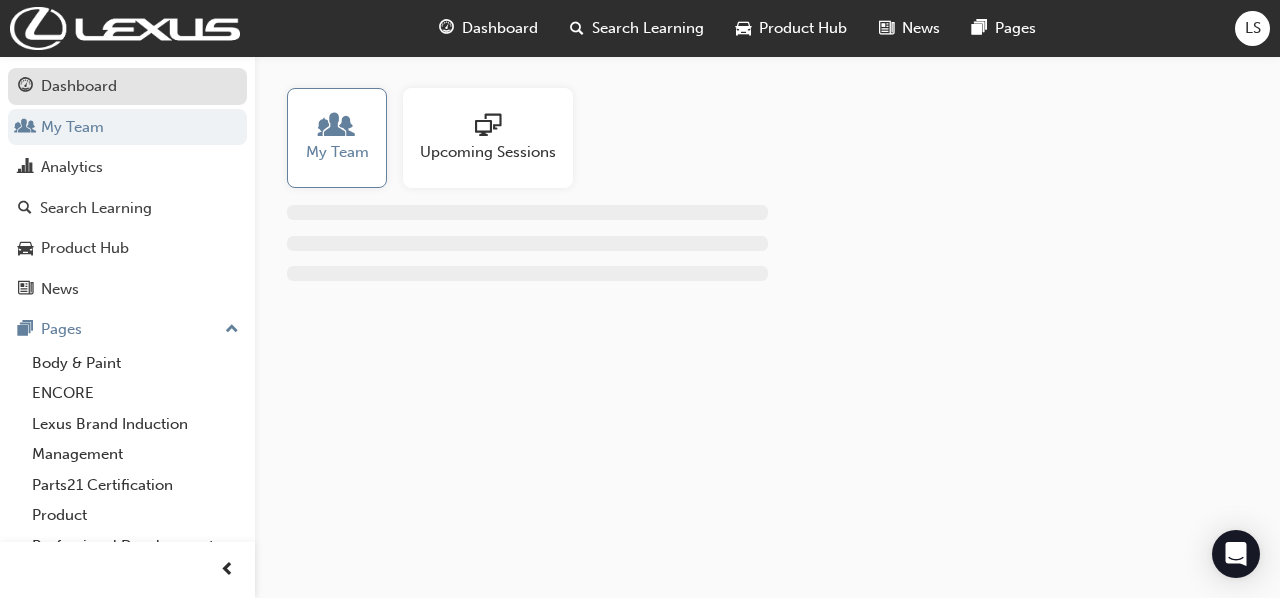 click on "Dashboard" at bounding box center (79, 86) 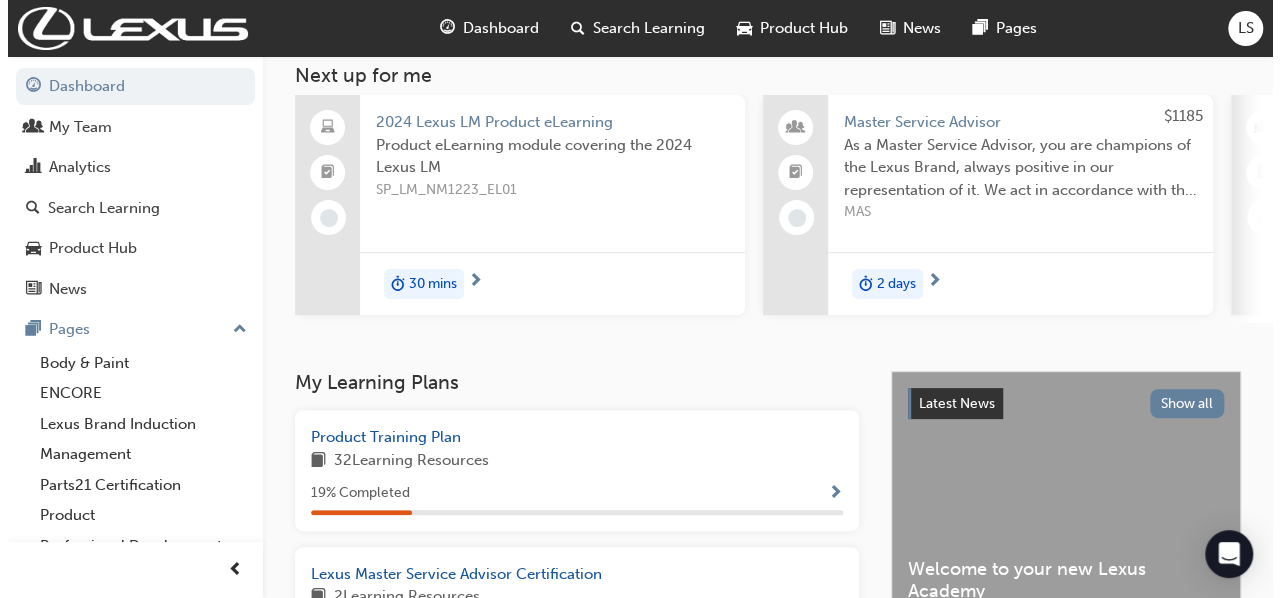 scroll, scrollTop: 0, scrollLeft: 0, axis: both 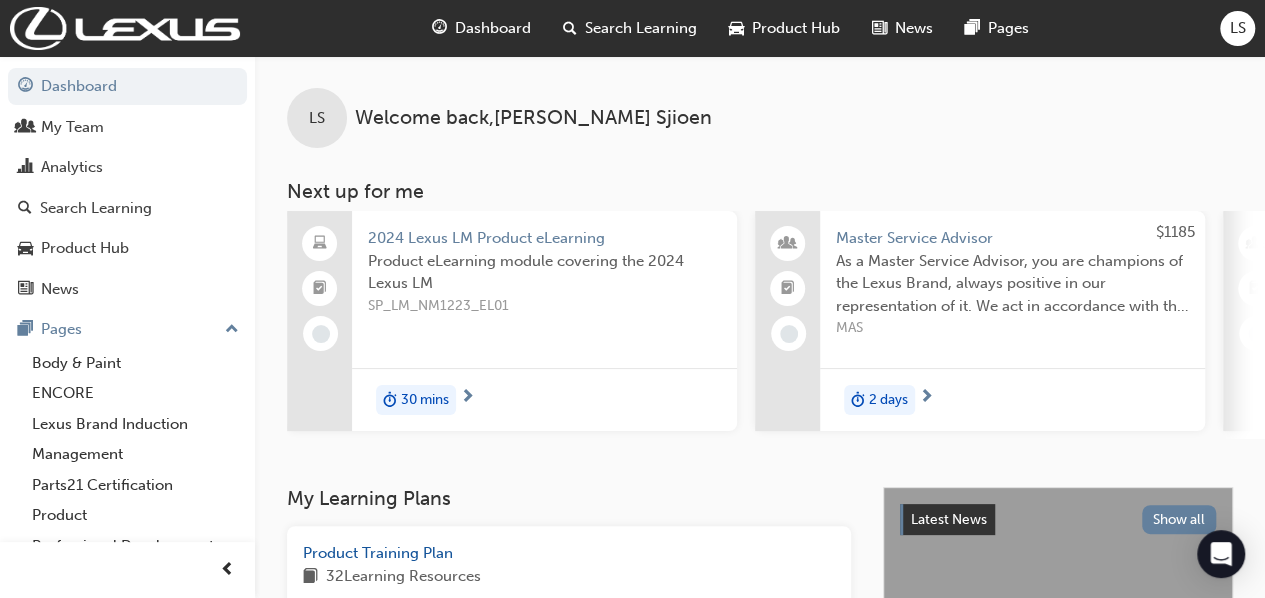 click on "30 mins" at bounding box center (425, 400) 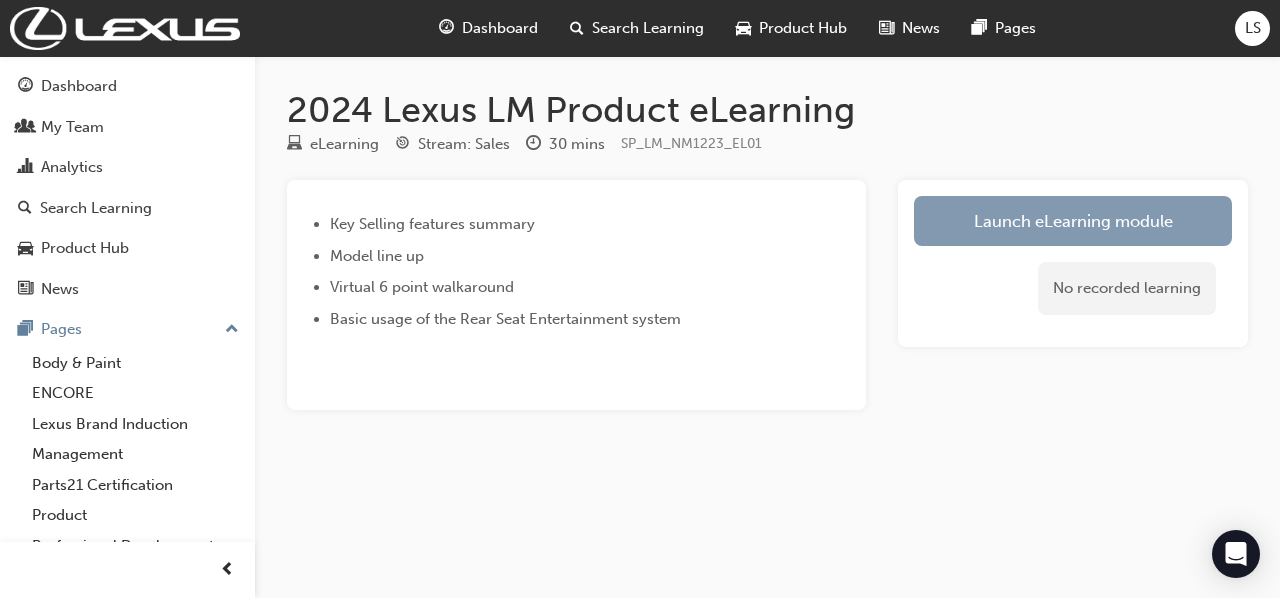 click on "Launch eLearning module" at bounding box center [1073, 221] 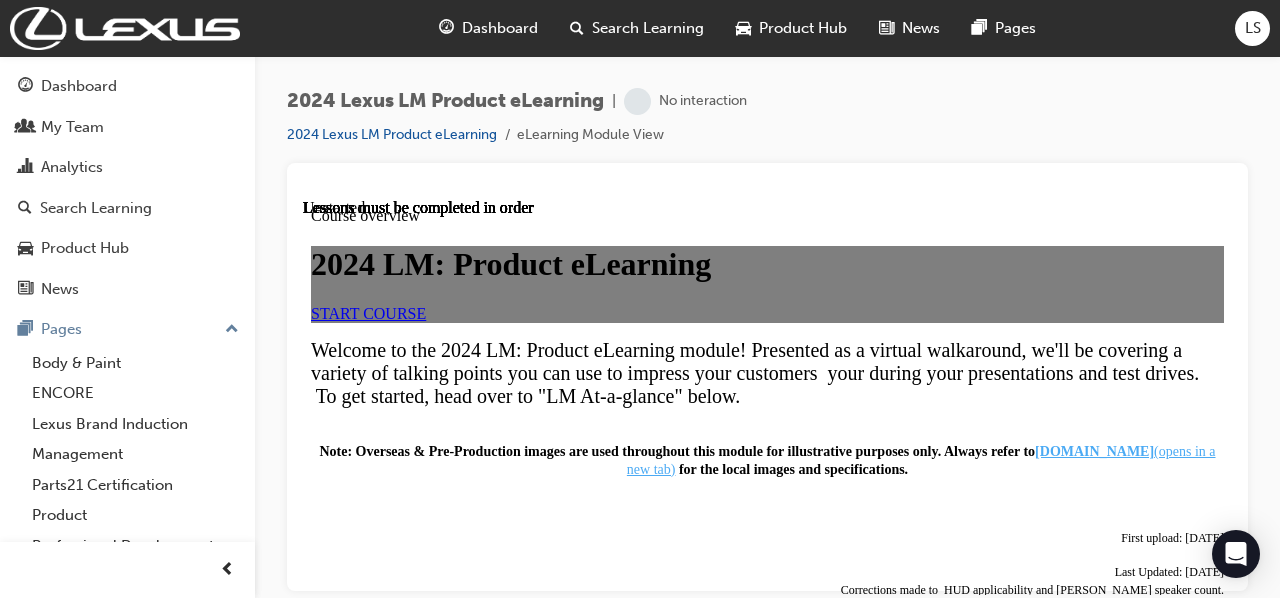 scroll, scrollTop: 0, scrollLeft: 0, axis: both 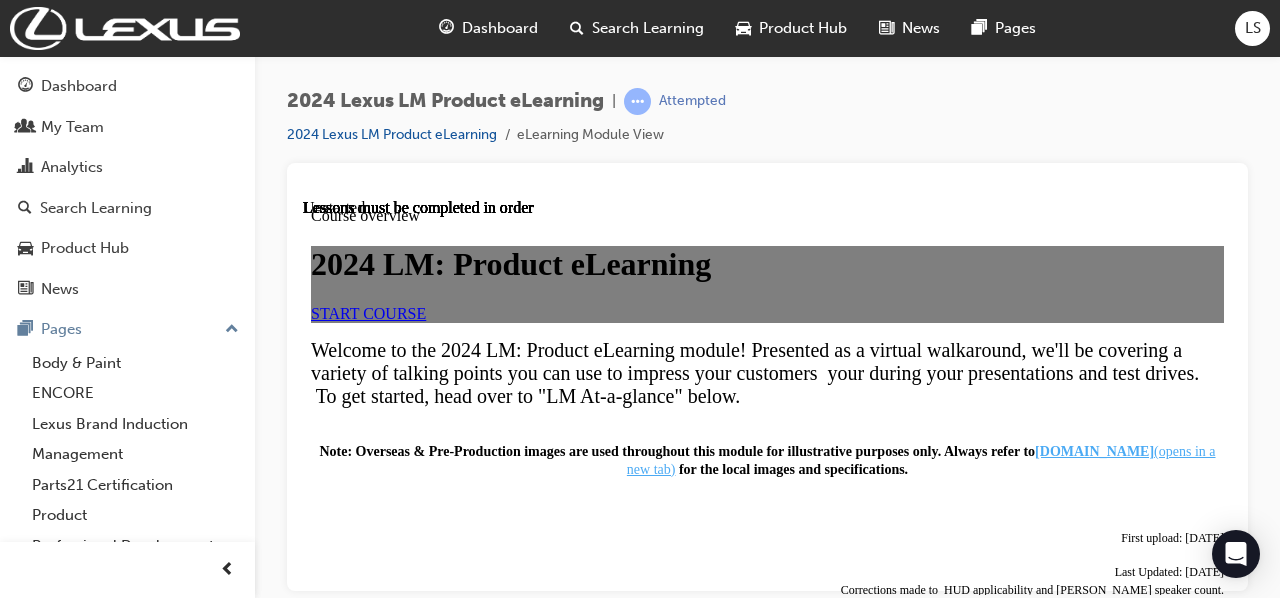 click on "START COURSE" at bounding box center [767, 313] 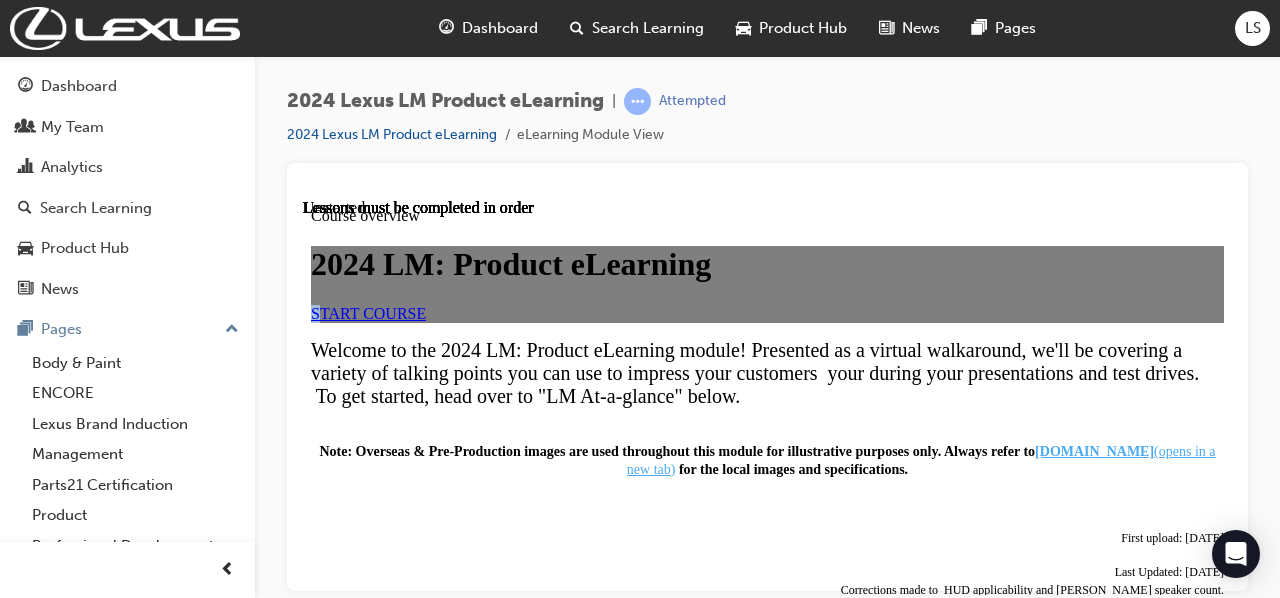 click on "START COURSE" at bounding box center (368, 312) 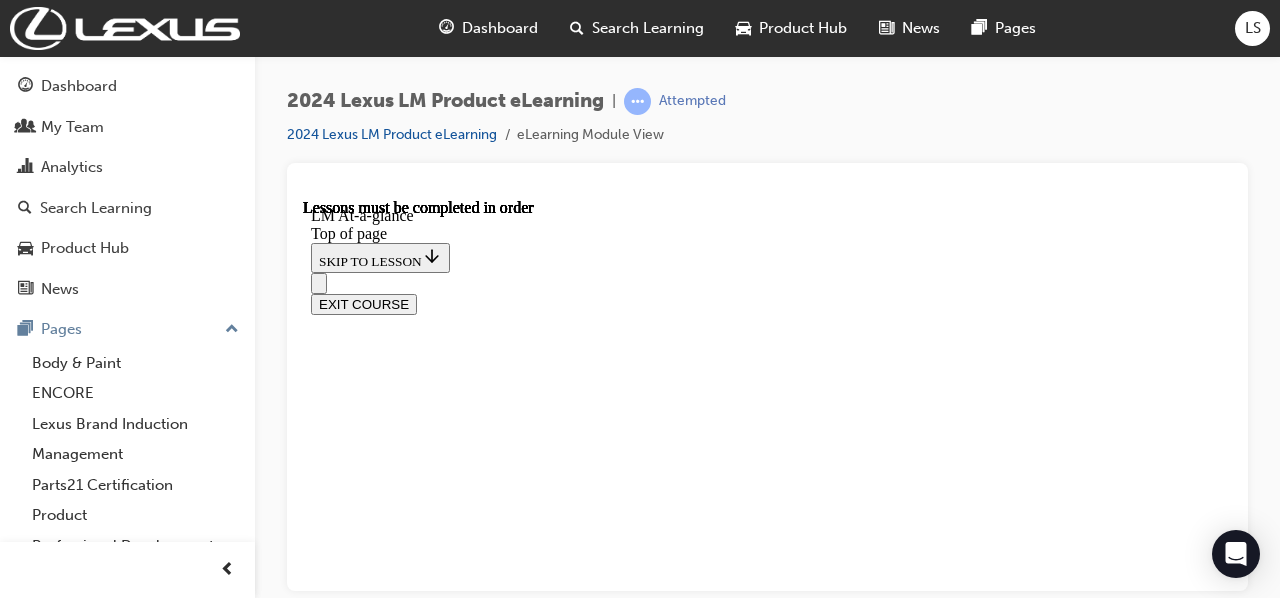 click at bounding box center (359, 10965) 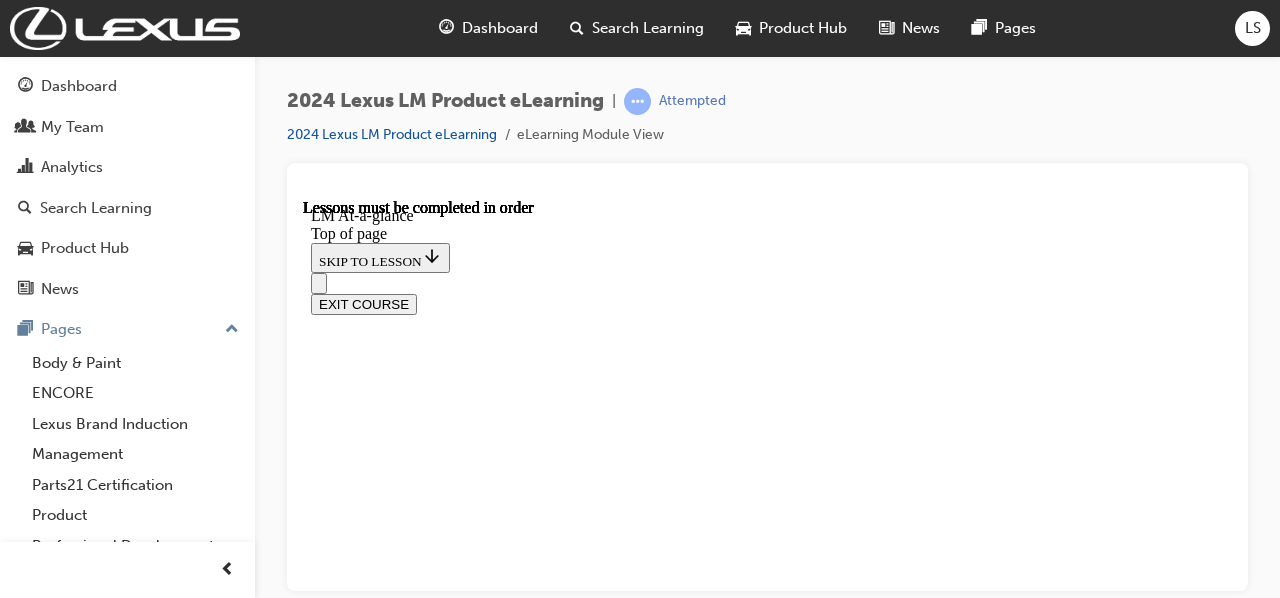 scroll, scrollTop: 0, scrollLeft: 0, axis: both 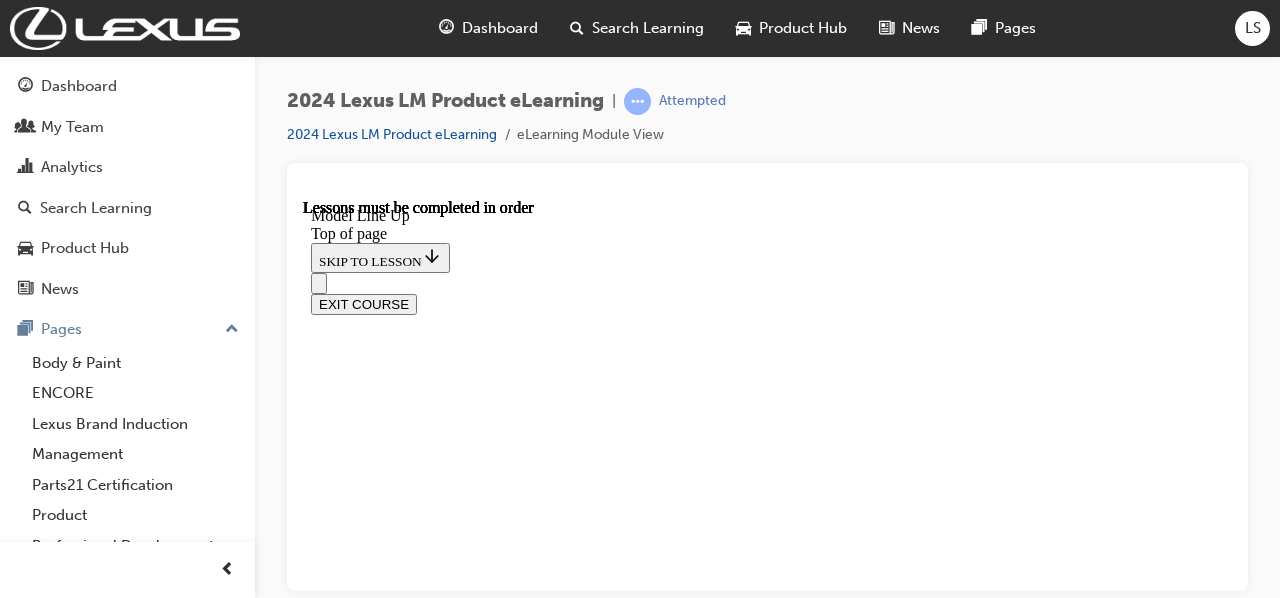 click on "KNOWLEDGE CHECK" at bounding box center [386, 13406] 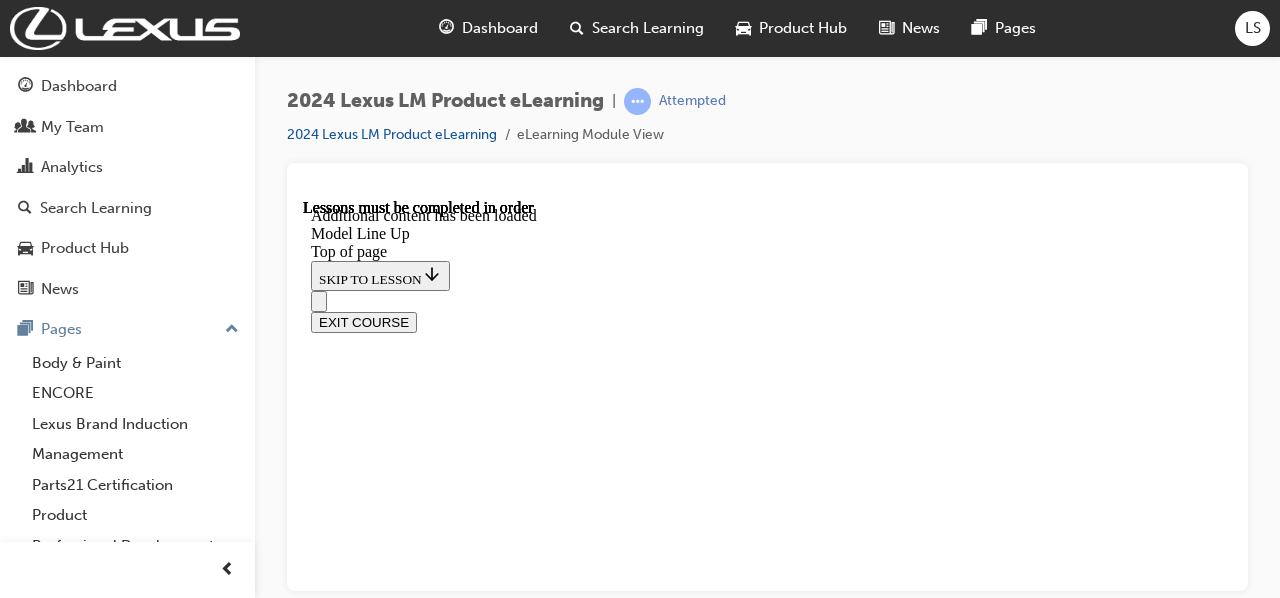 scroll, scrollTop: 4168, scrollLeft: 0, axis: vertical 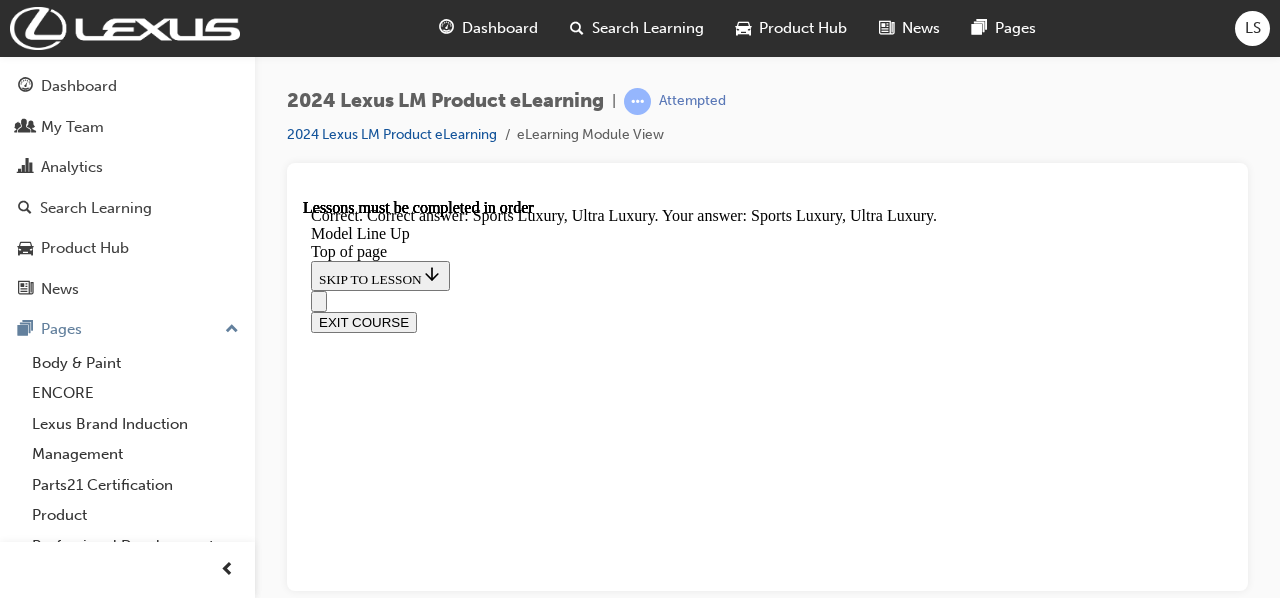 click on "Lesson 3 - Front View" at bounding box center (767, 16985) 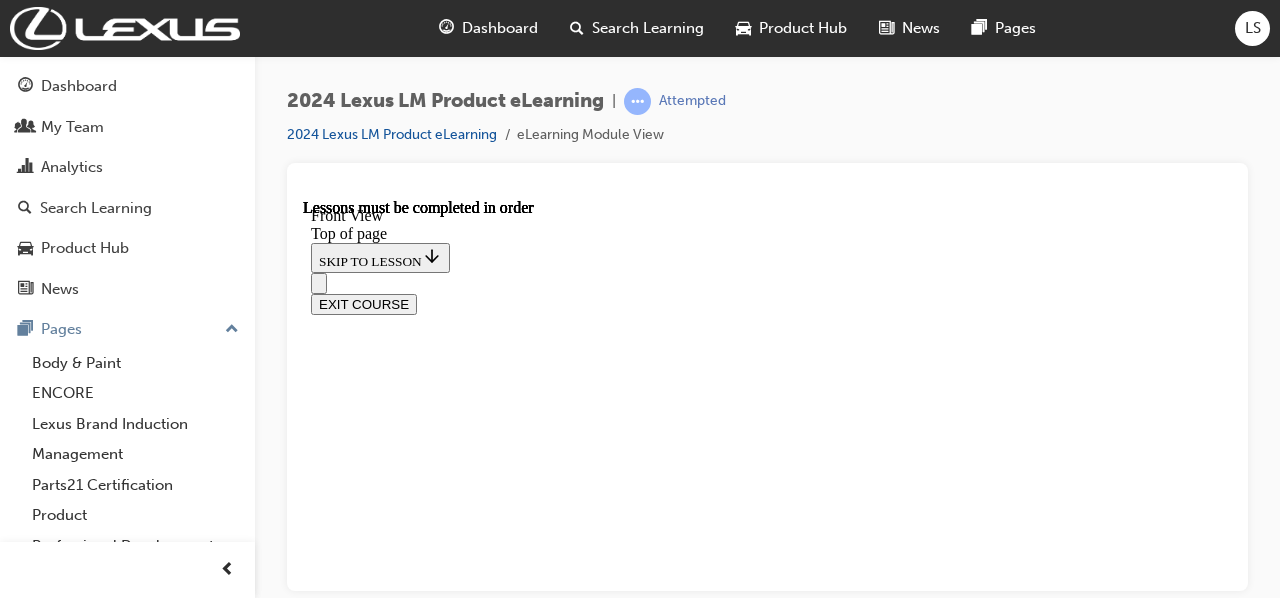 scroll, scrollTop: 662, scrollLeft: 0, axis: vertical 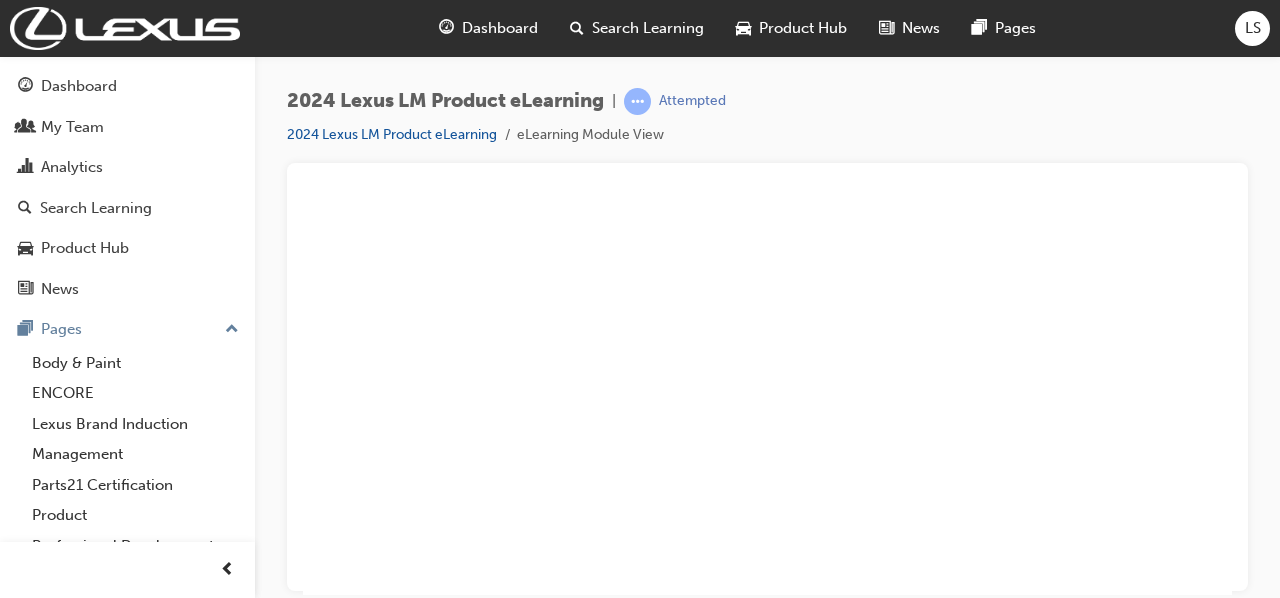 click at bounding box center (767, 396) 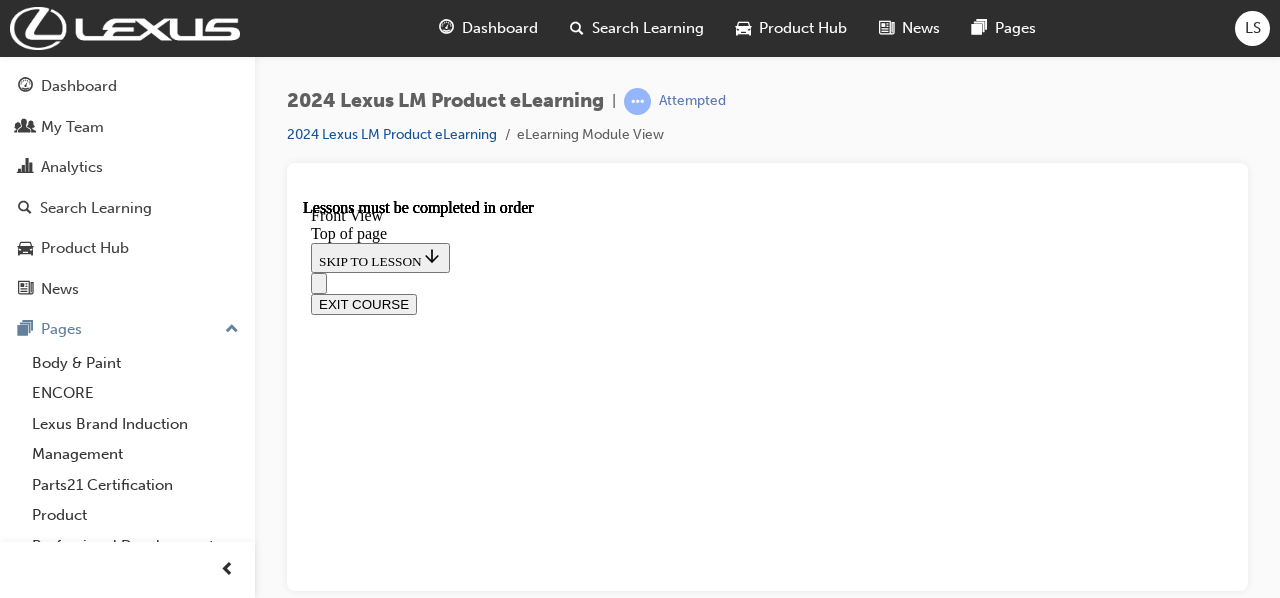 scroll, scrollTop: 778, scrollLeft: 0, axis: vertical 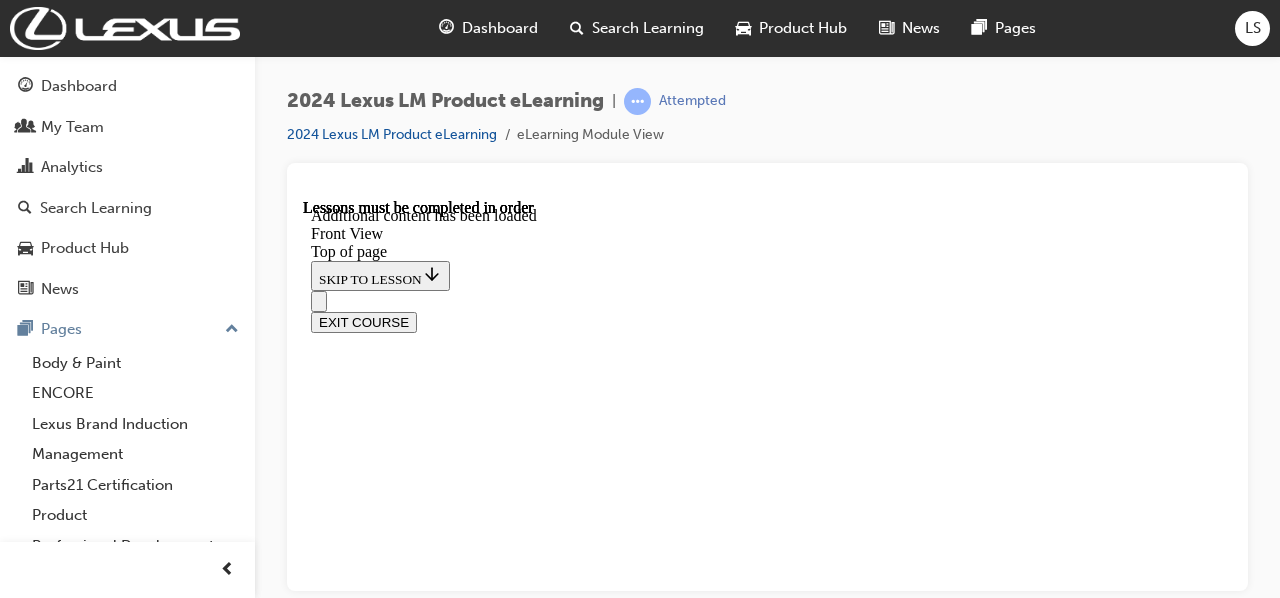 click at bounding box center (787, 13537) 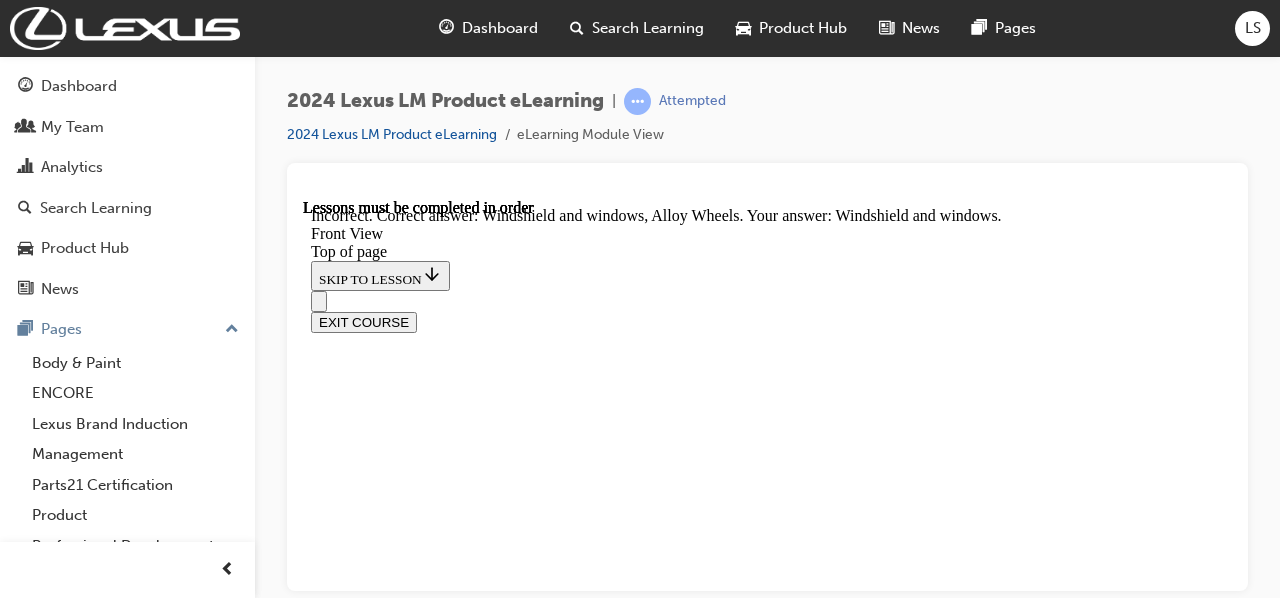 scroll, scrollTop: 1589, scrollLeft: 0, axis: vertical 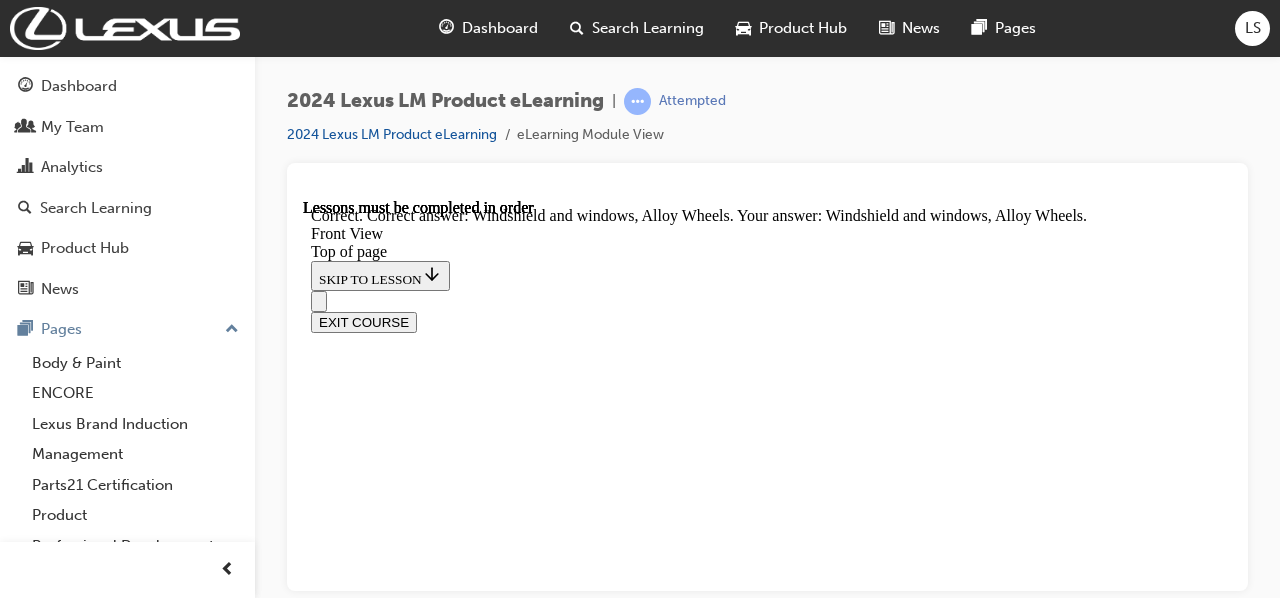 click at bounding box center (767, 16164) 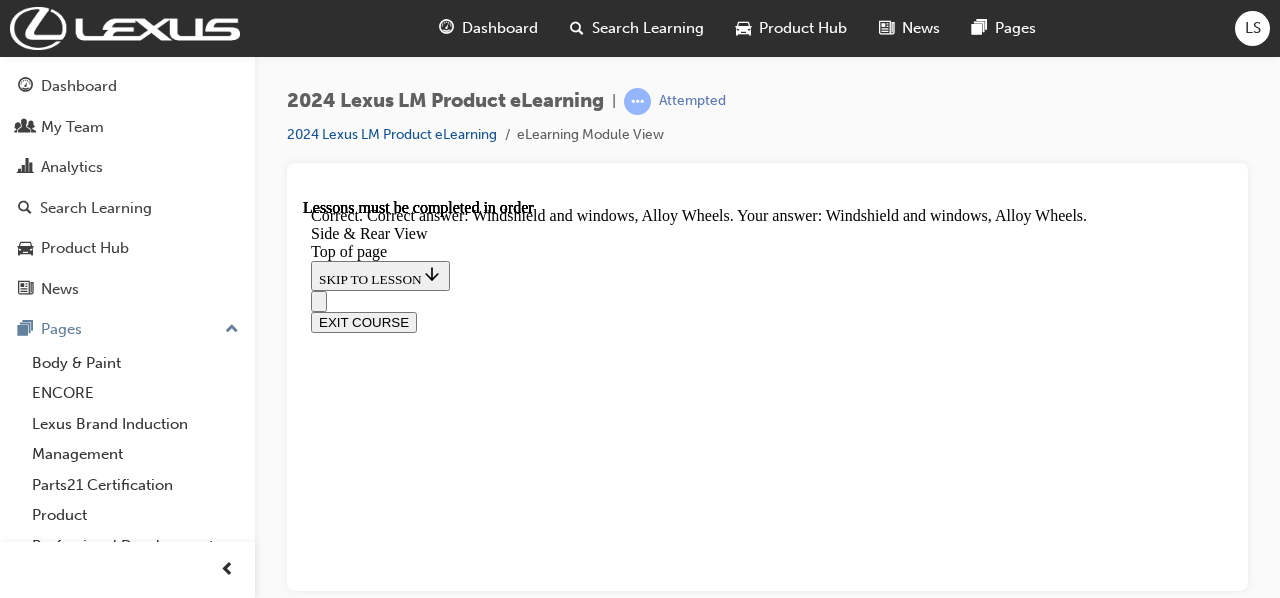 scroll, scrollTop: 0, scrollLeft: 0, axis: both 